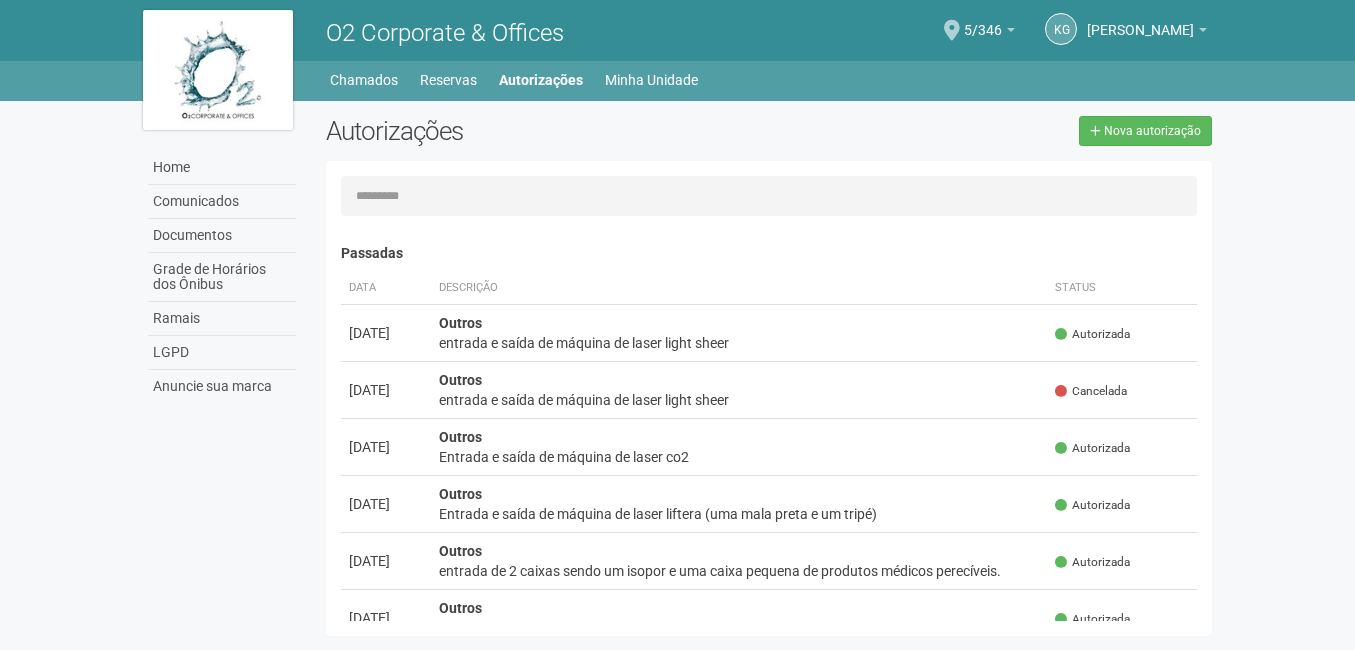 scroll, scrollTop: 0, scrollLeft: 0, axis: both 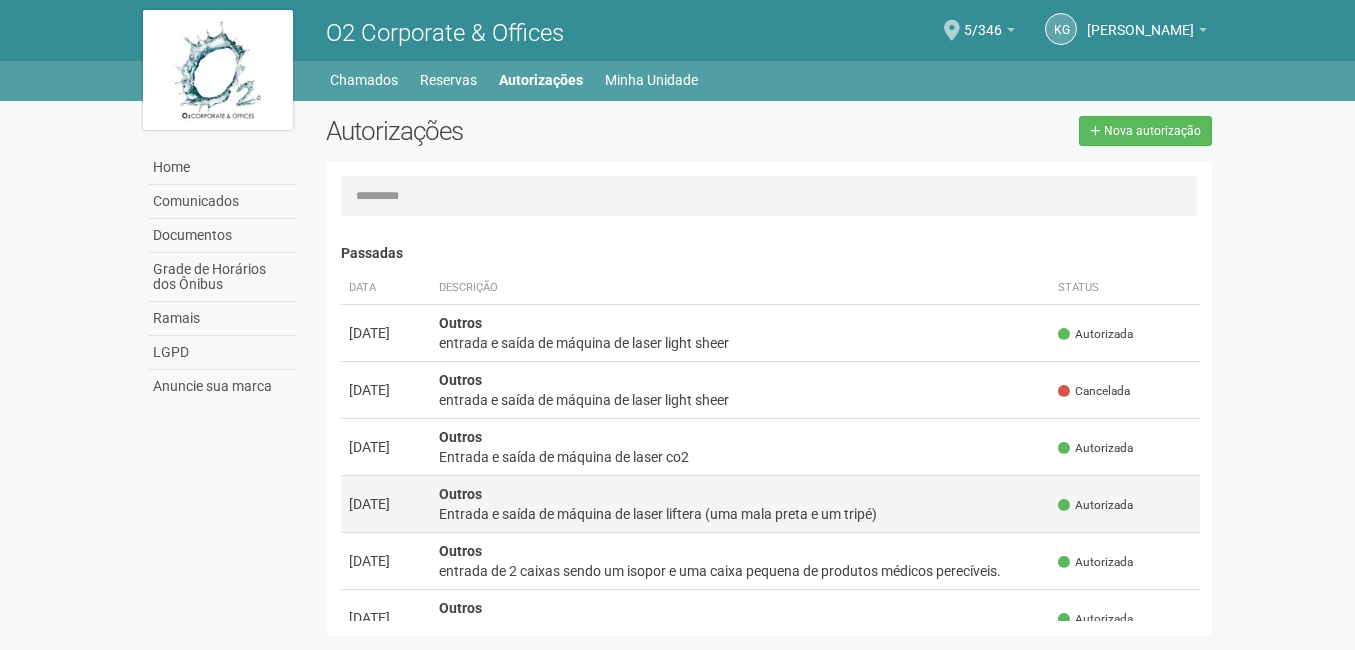 click on "Entrada e saída de máquina de laser liftera (uma mala preta e um tripé)" at bounding box center [741, 514] 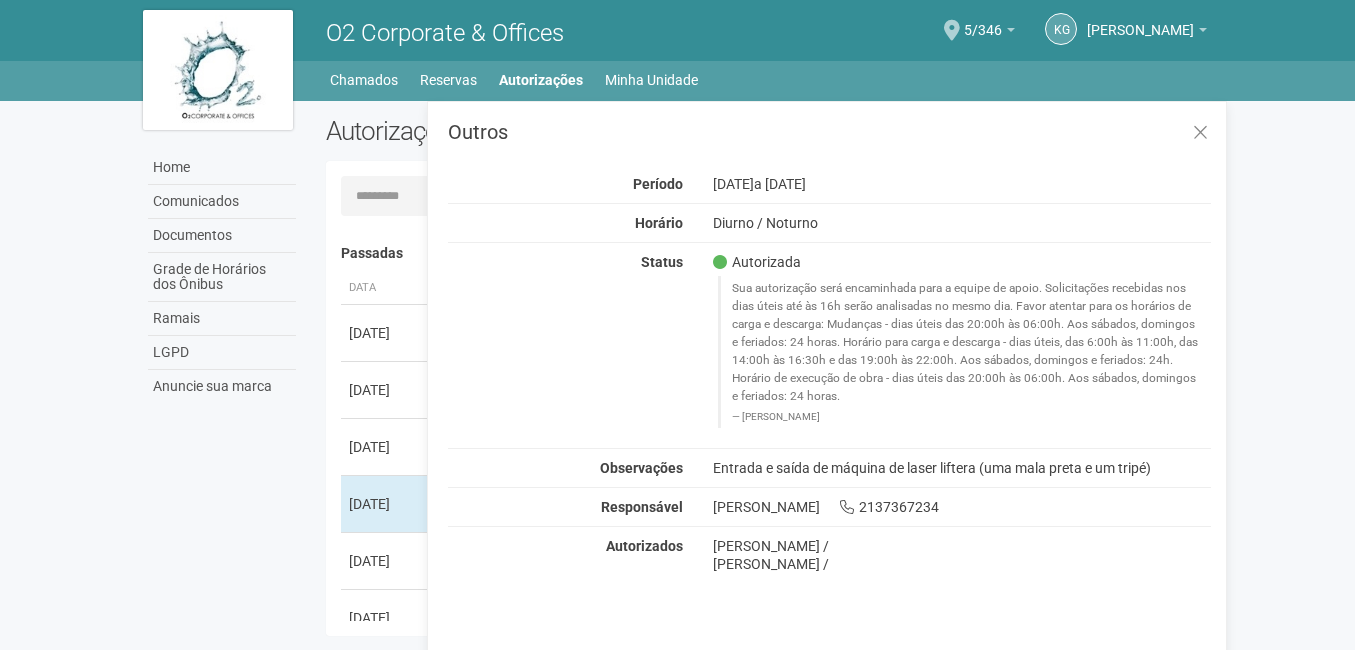 drag, startPoint x: 1167, startPoint y: 462, endPoint x: 704, endPoint y: 474, distance: 463.1555 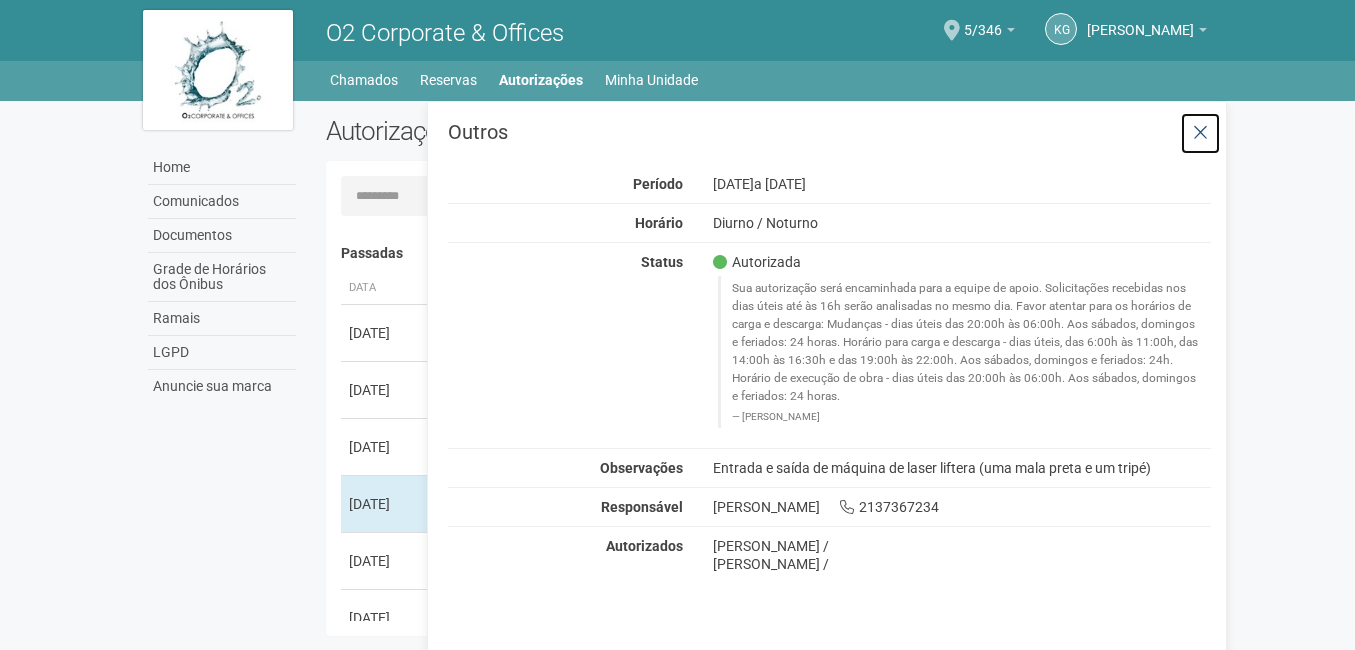 click at bounding box center (1200, 133) 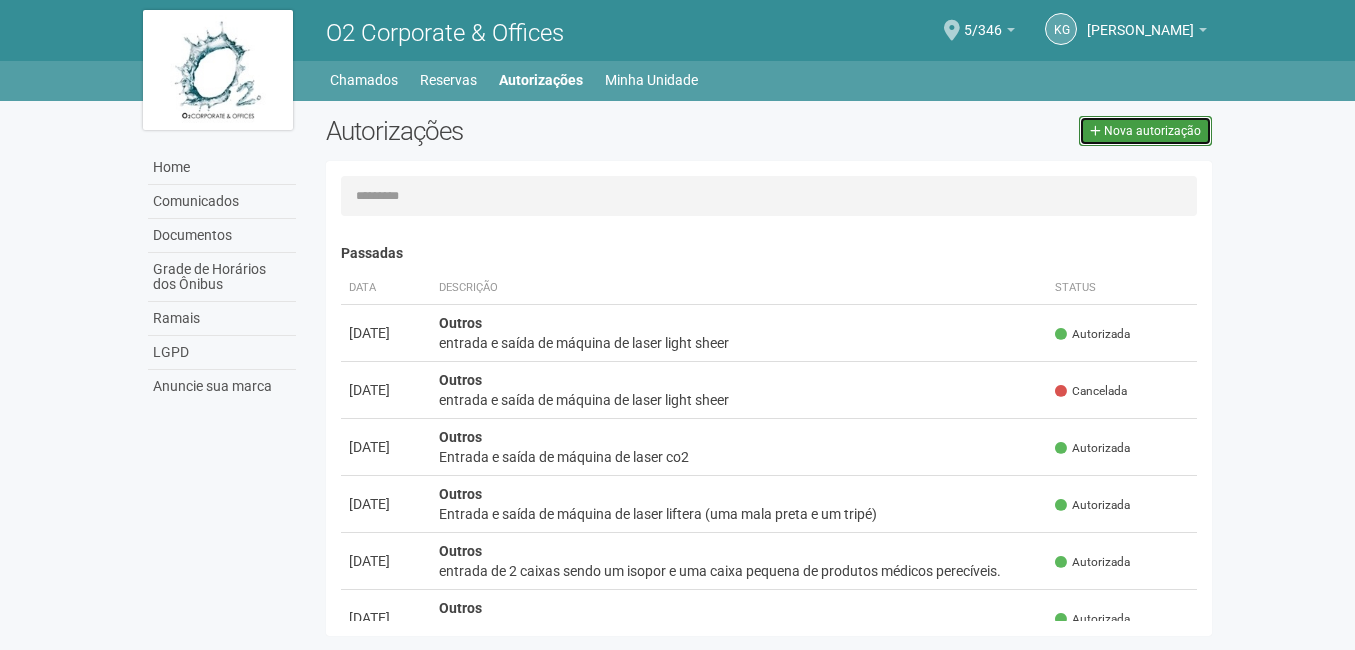 click on "Nova autorização" at bounding box center (1152, 131) 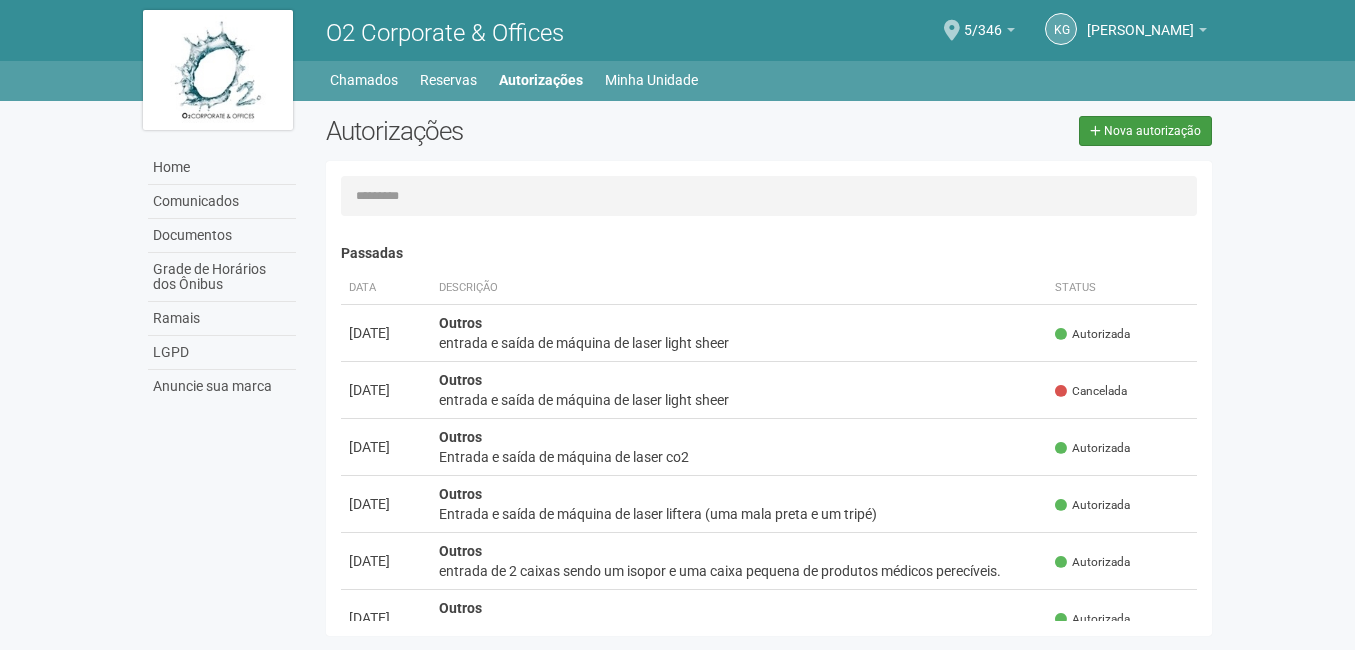 select on "**" 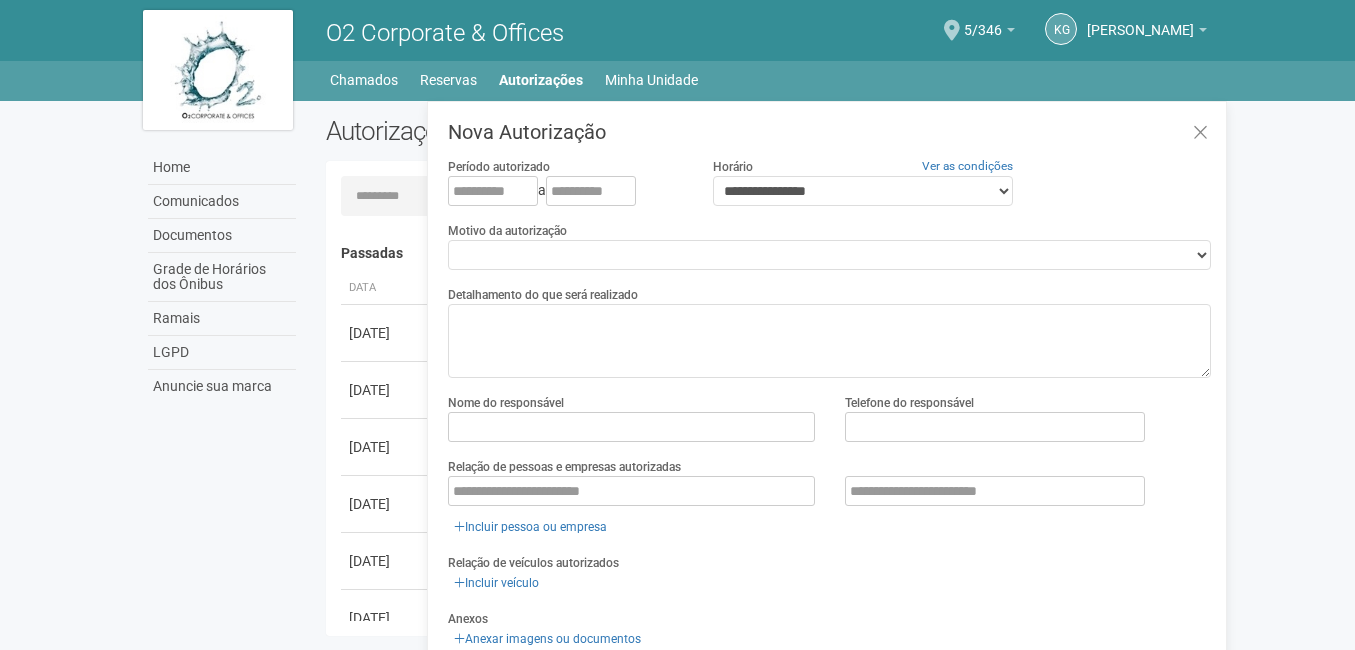 scroll, scrollTop: 31, scrollLeft: 0, axis: vertical 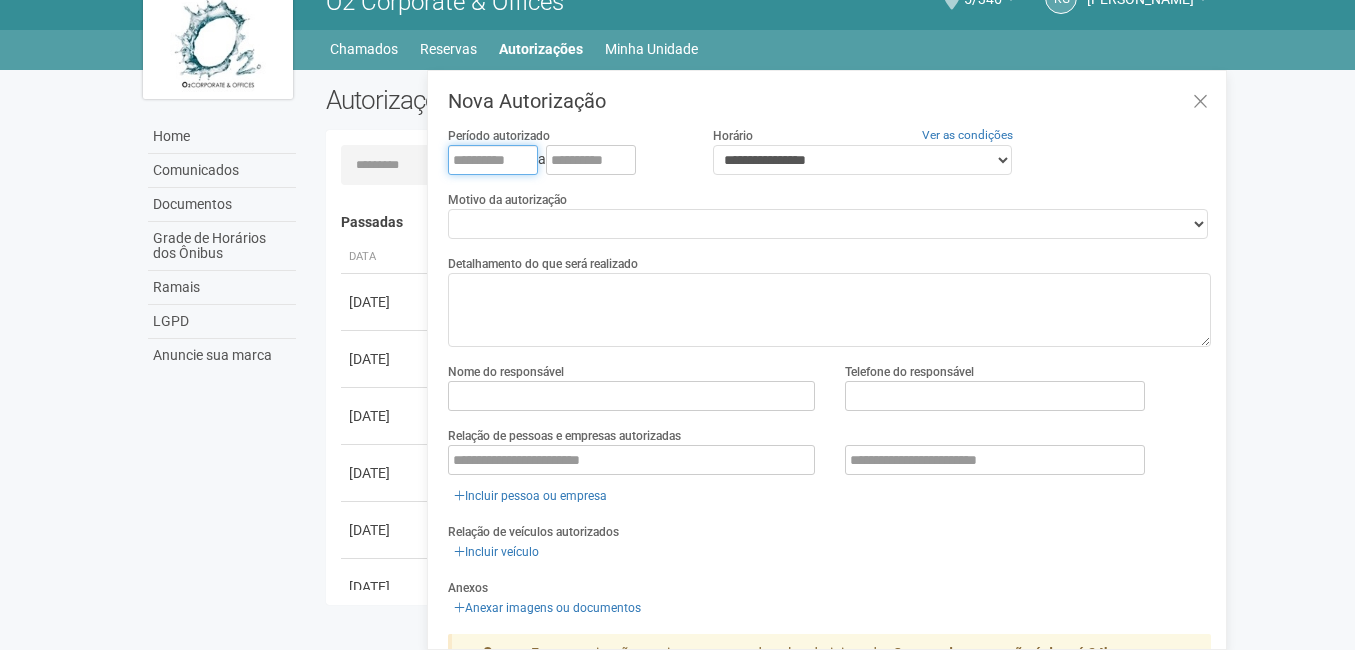 click at bounding box center (493, 160) 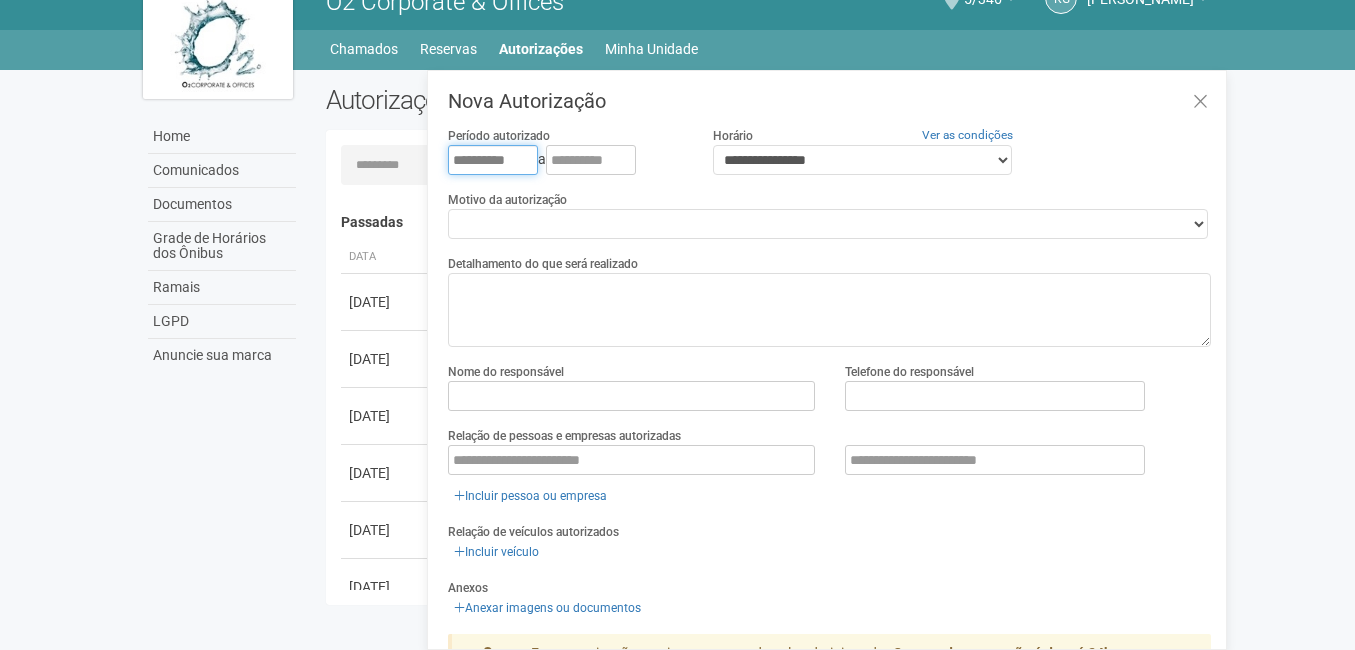 type on "**********" 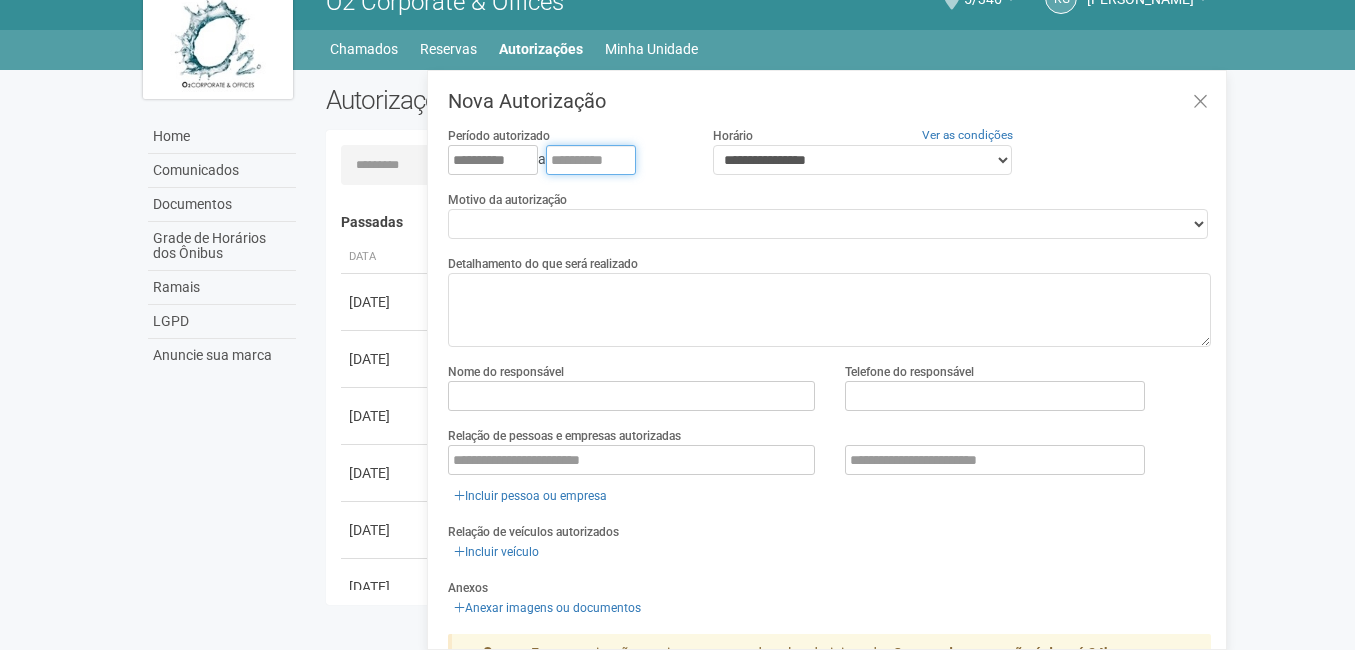 click at bounding box center (591, 160) 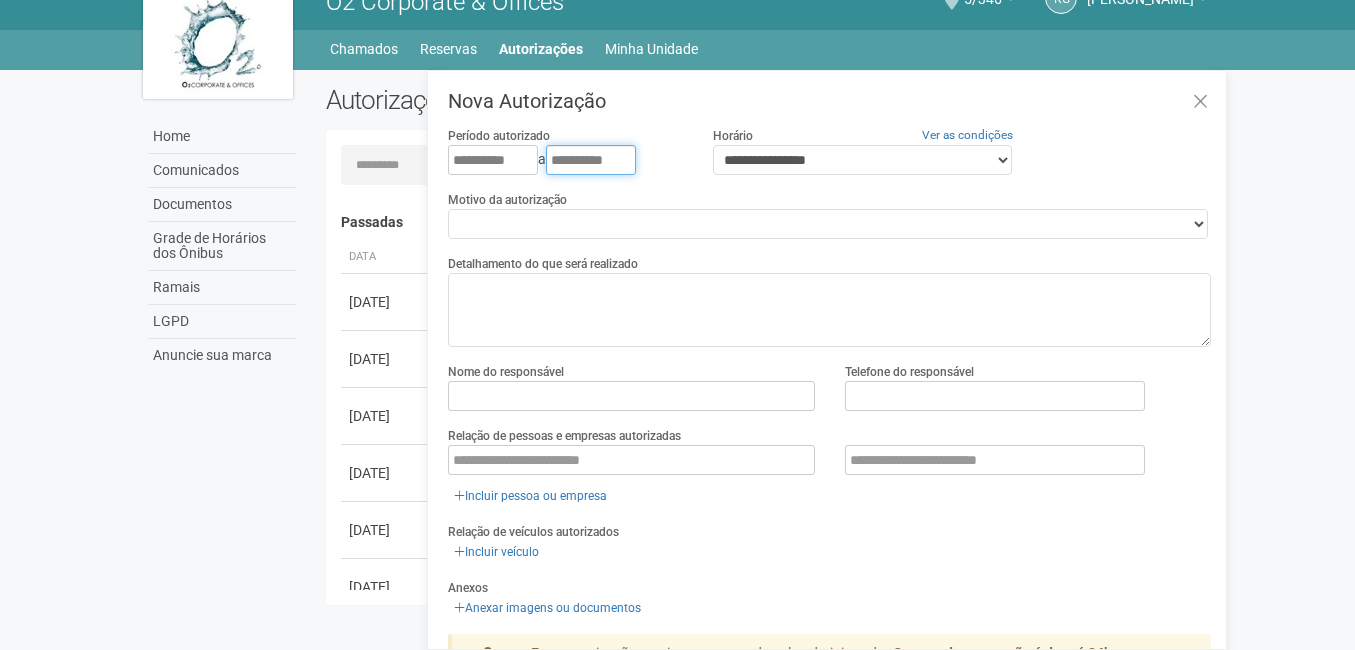 type on "**********" 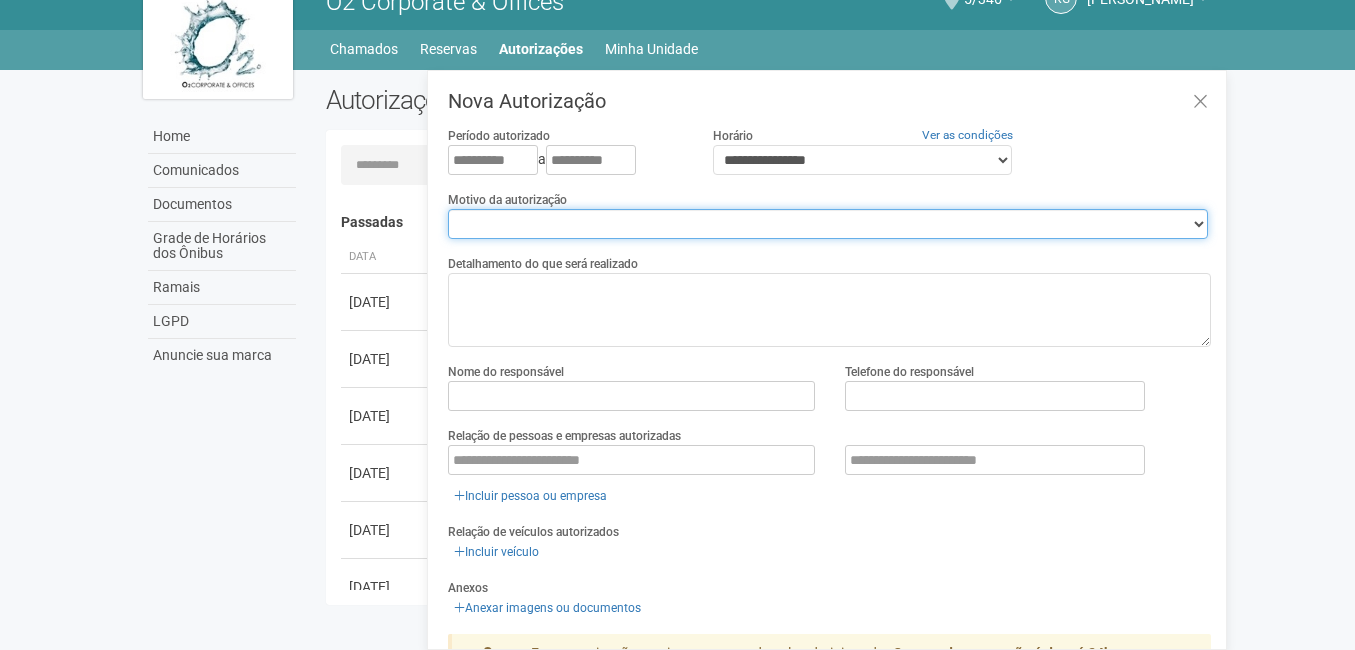 click on "**********" at bounding box center [828, 224] 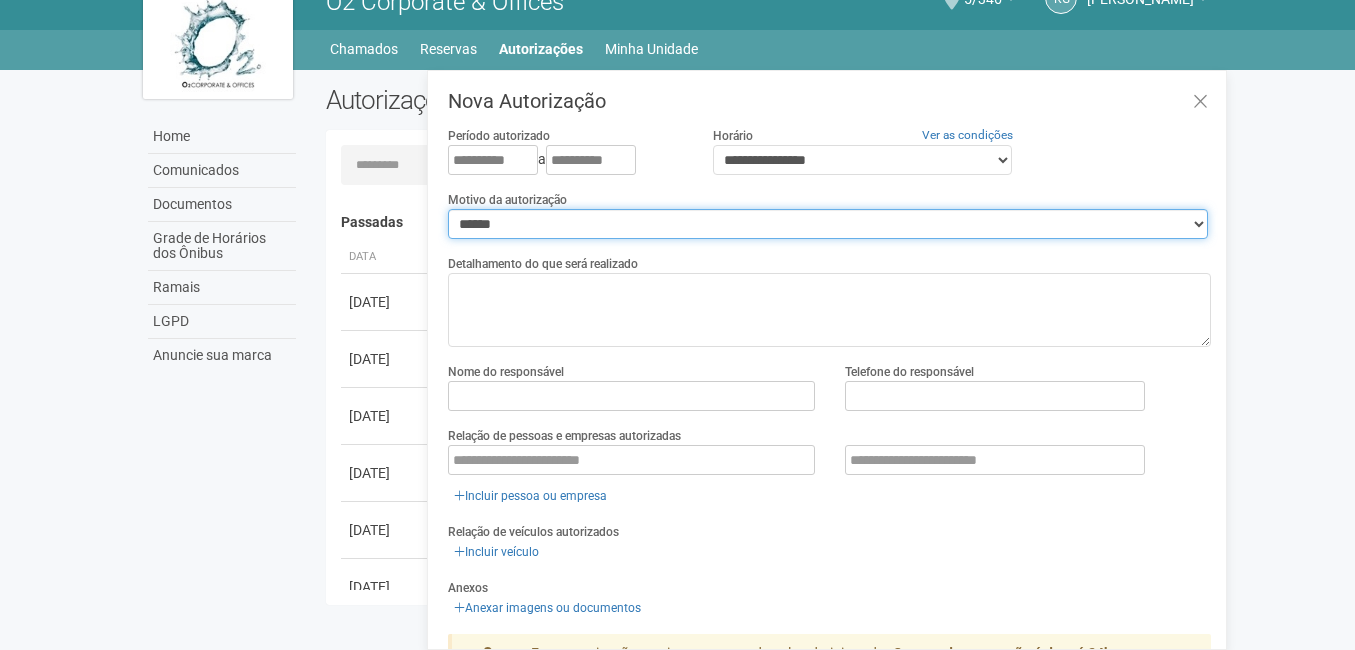 click on "**********" at bounding box center [828, 224] 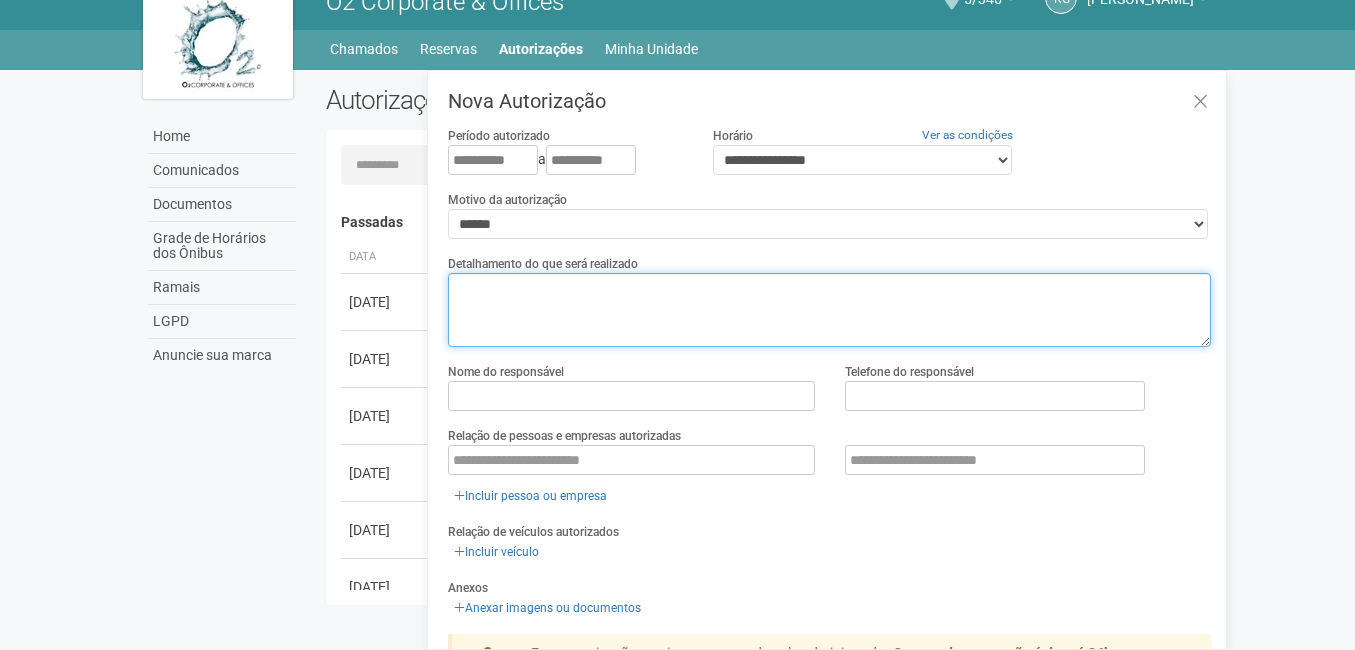 paste on "**********" 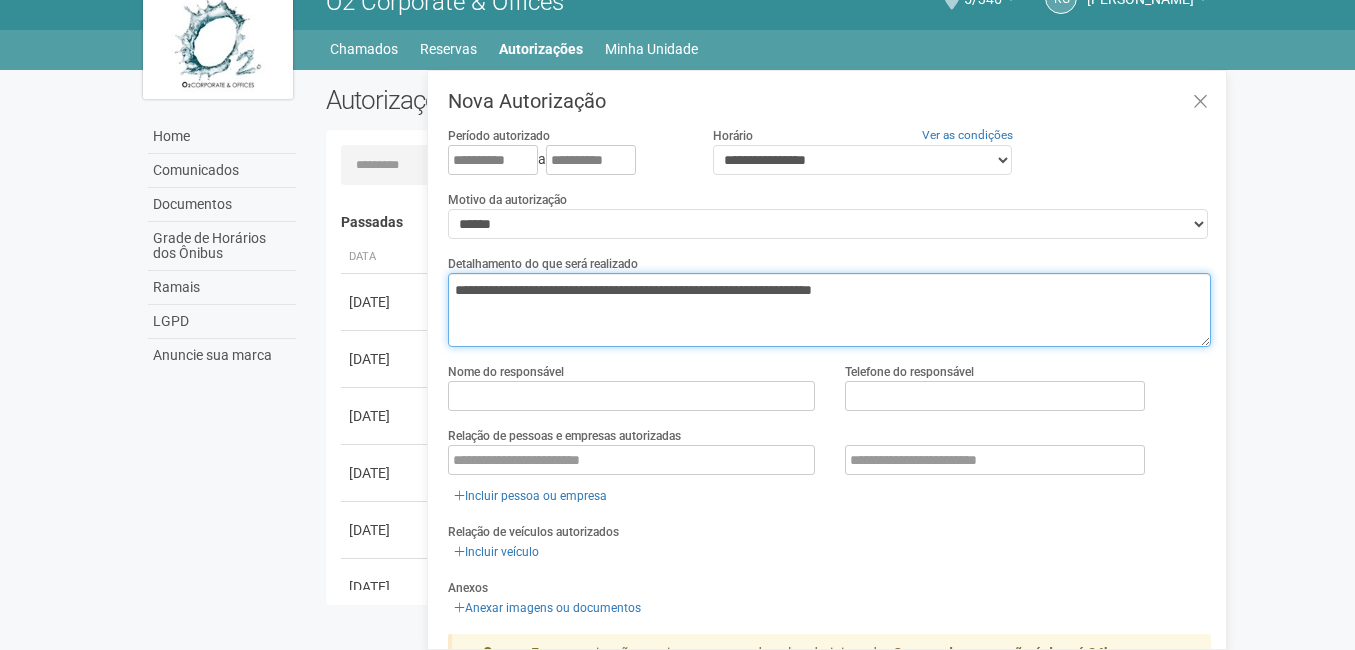 type on "**********" 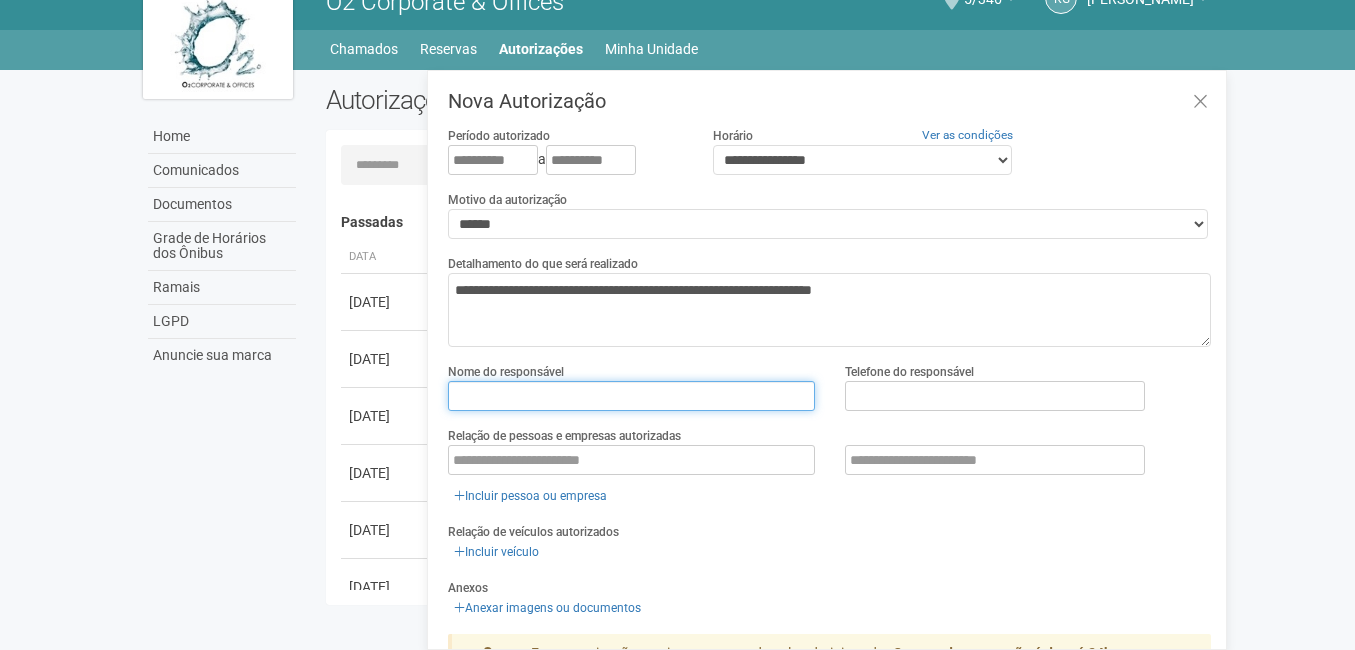click at bounding box center [631, 396] 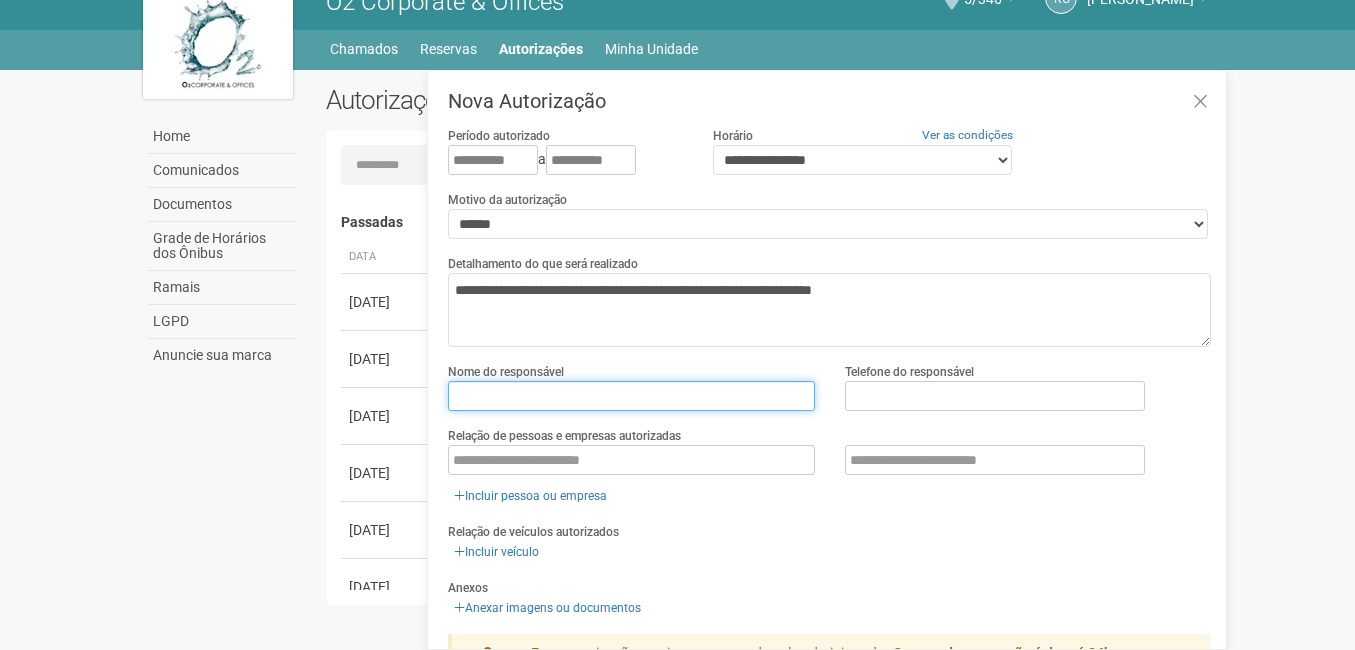 type on "**********" 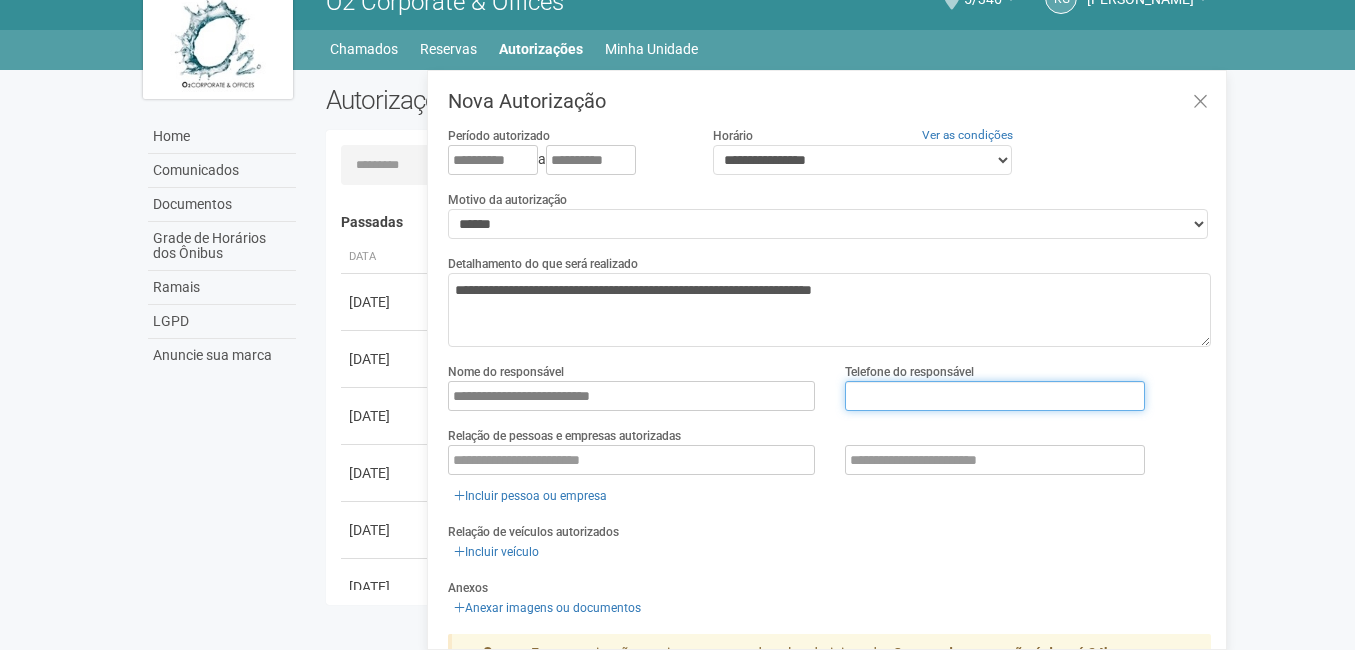 type on "**********" 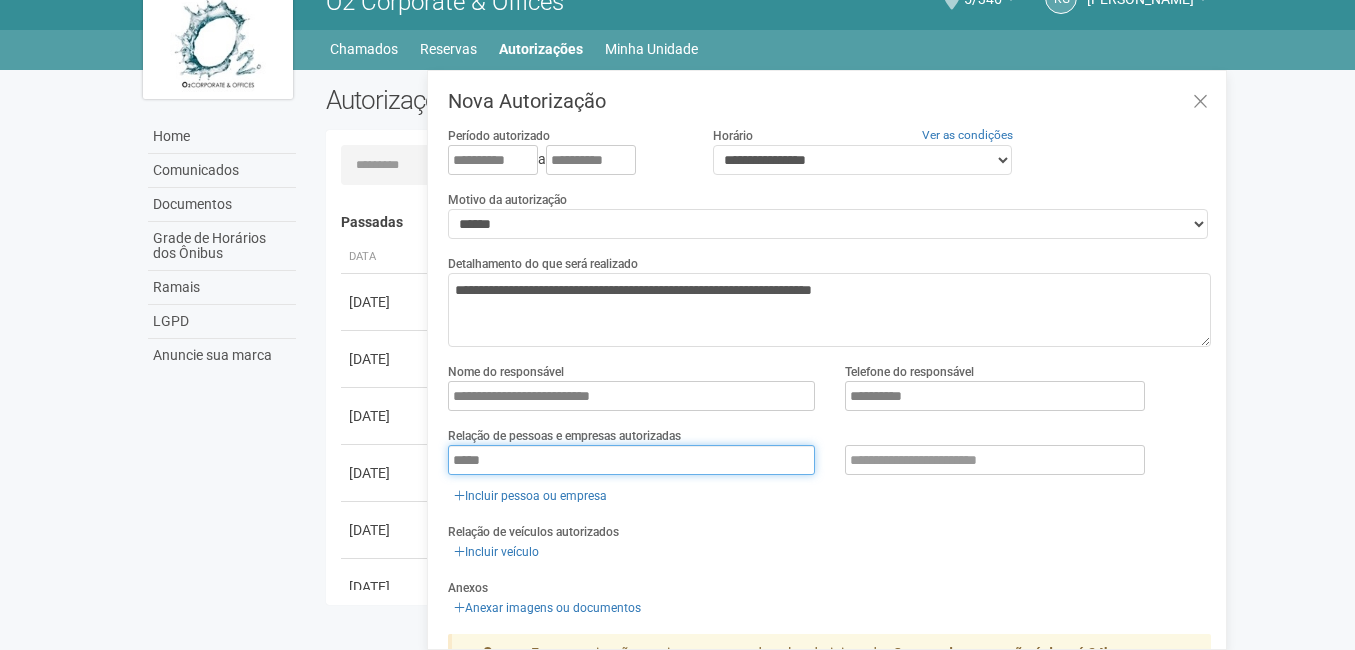 drag, startPoint x: 522, startPoint y: 462, endPoint x: 427, endPoint y: 469, distance: 95.257545 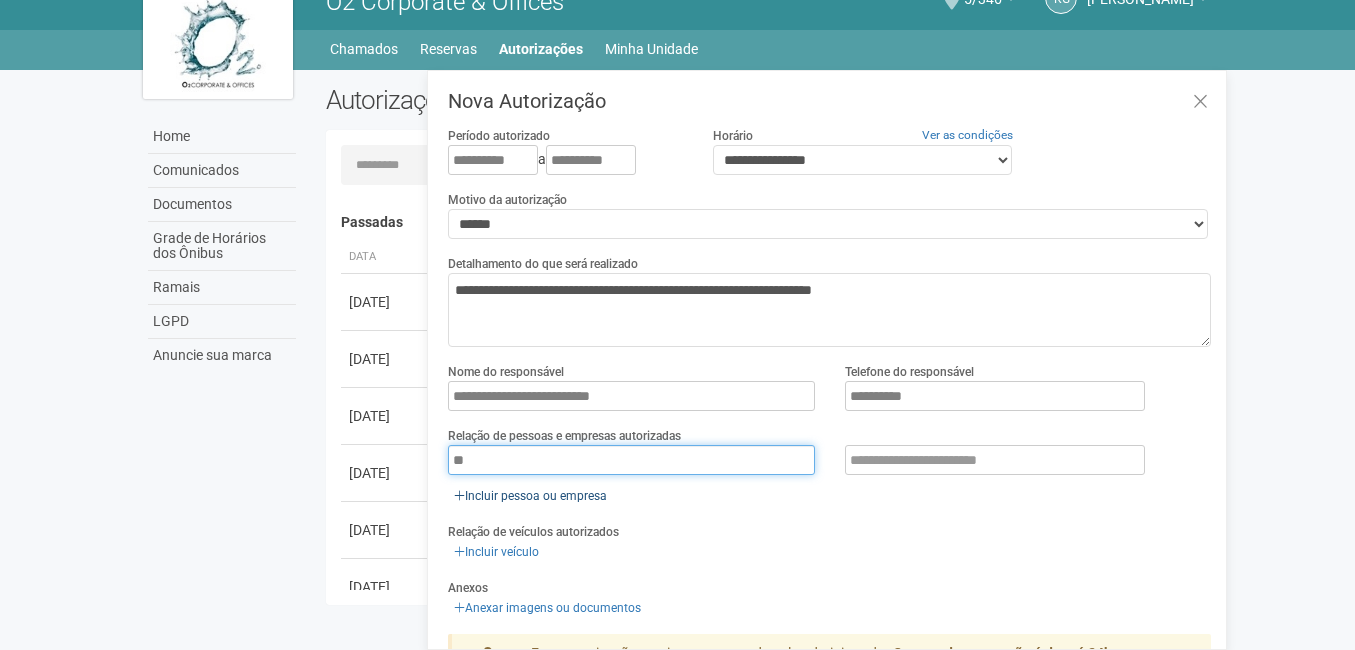 type on "**********" 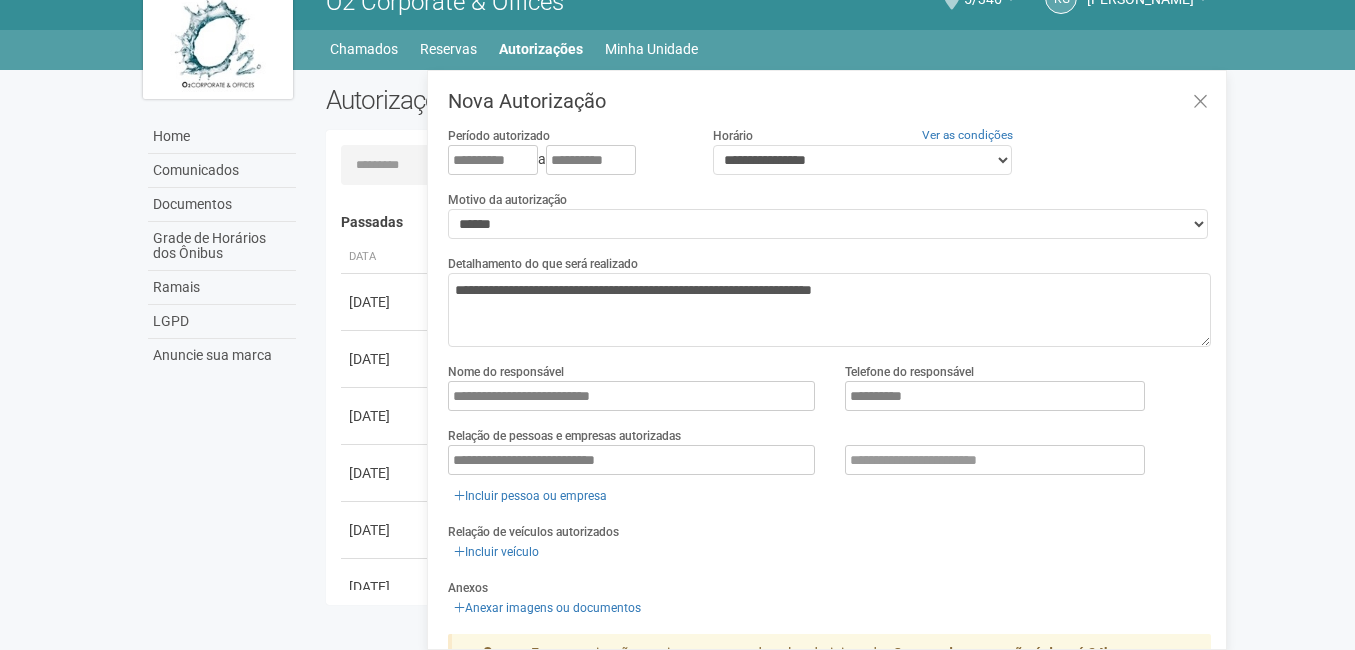 click on "**********" at bounding box center [829, 440] 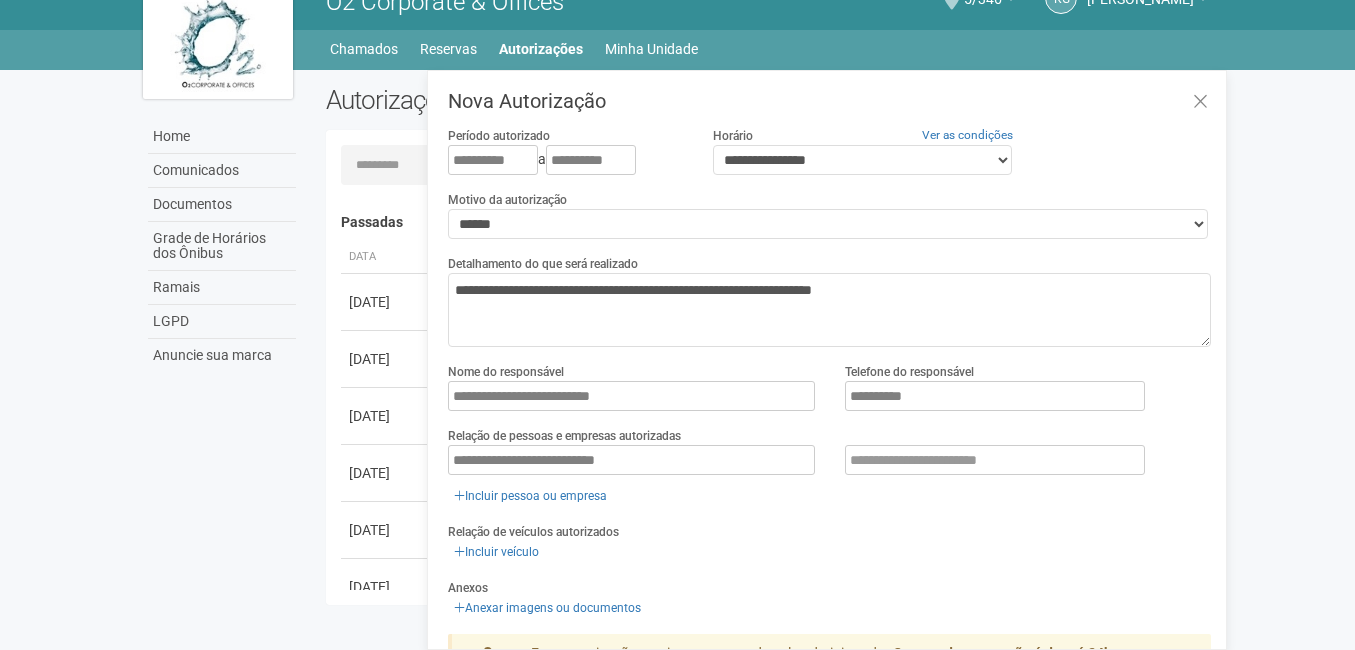 scroll, scrollTop: 133, scrollLeft: 0, axis: vertical 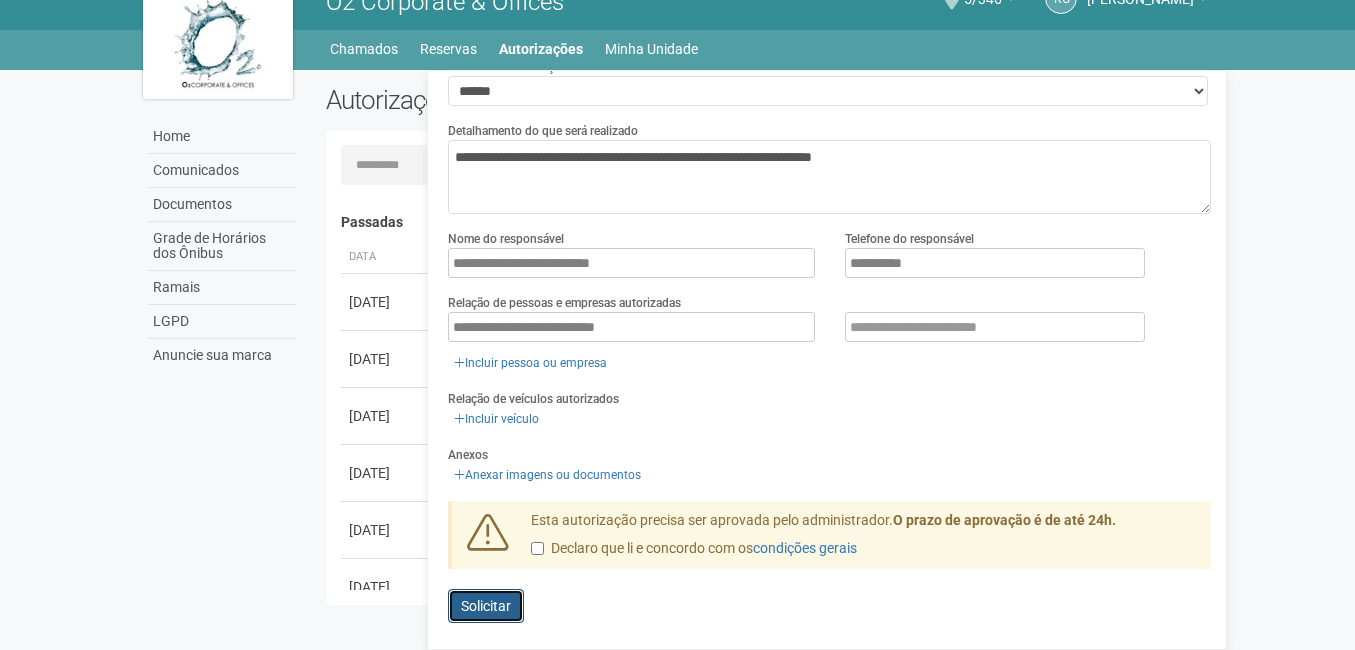 click on "Solicitar" at bounding box center (486, 606) 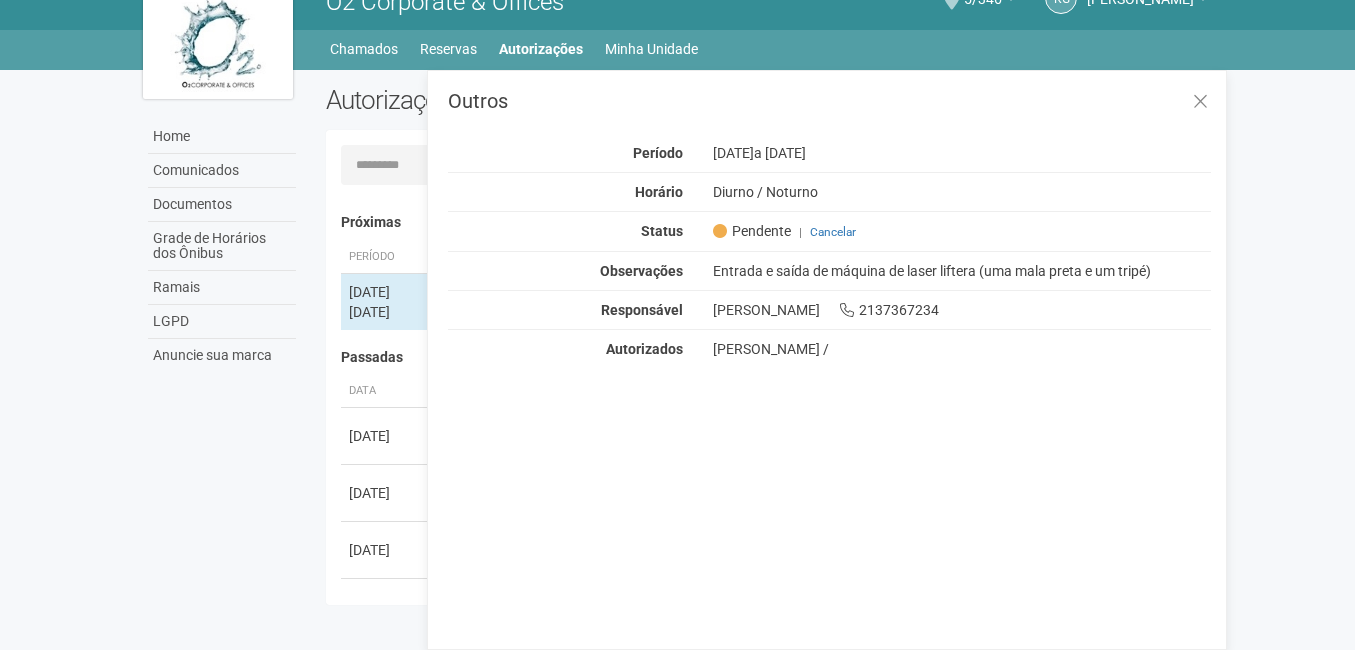 scroll, scrollTop: 0, scrollLeft: 0, axis: both 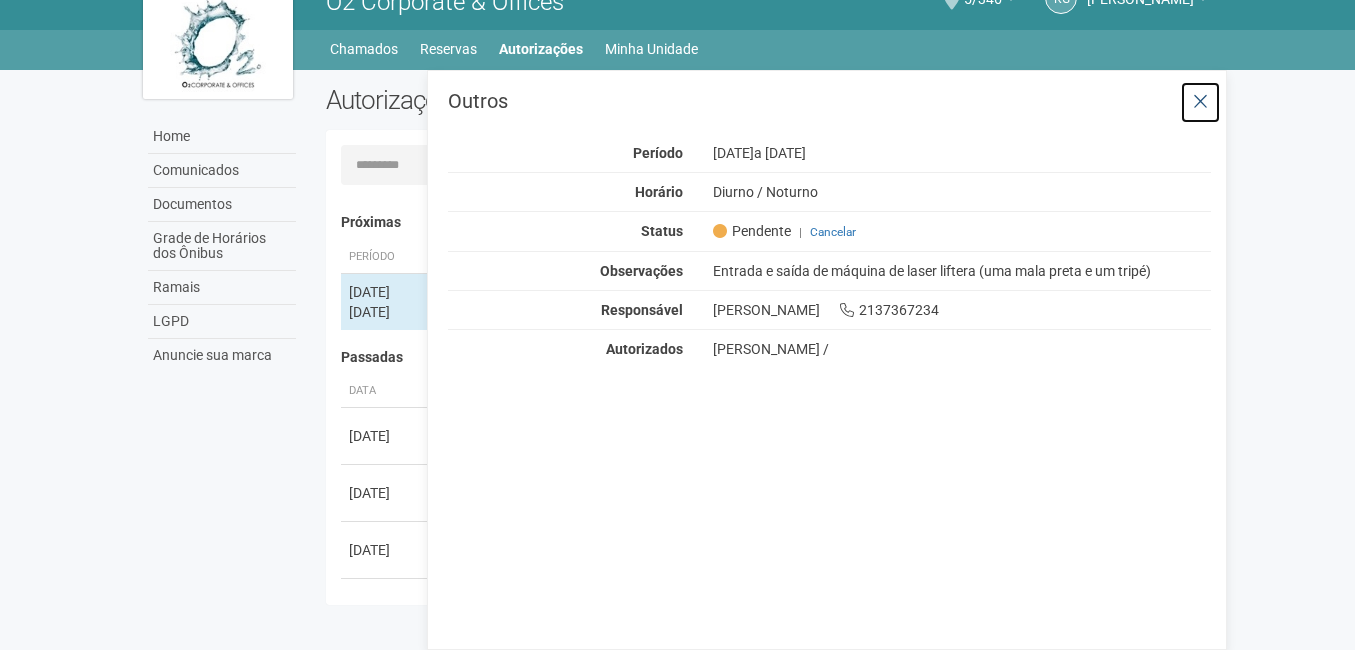 click at bounding box center (1200, 102) 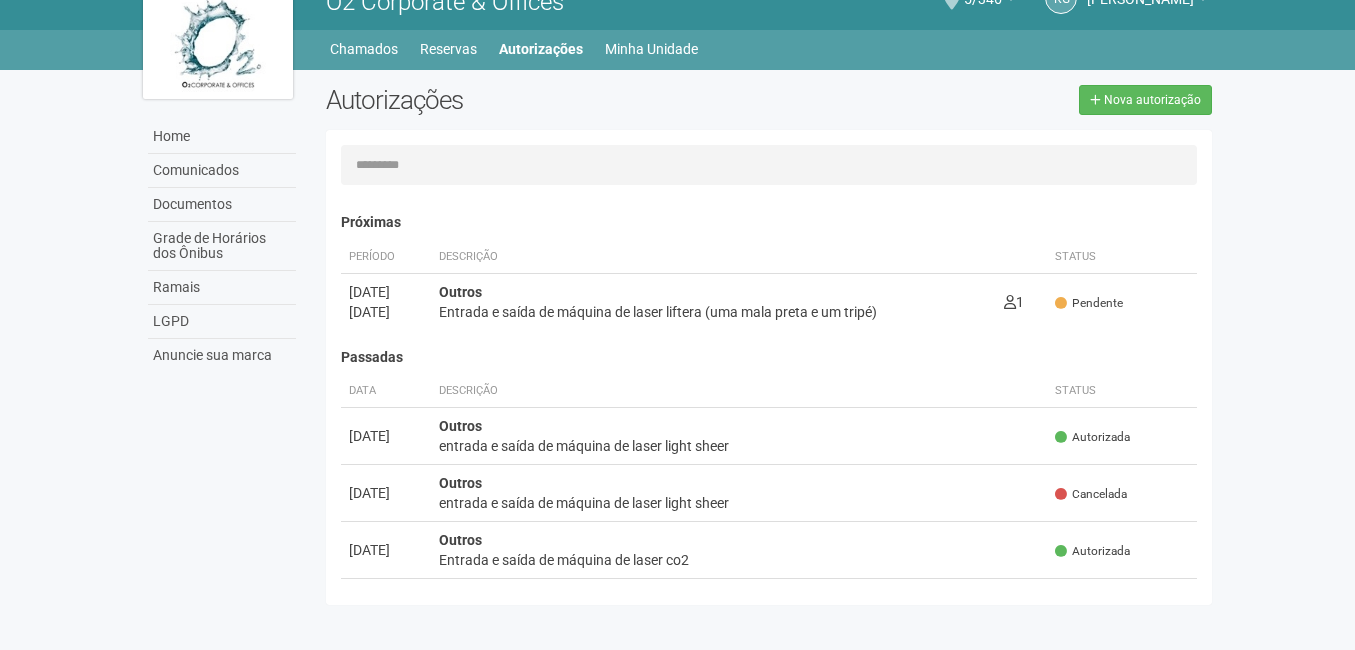 scroll, scrollTop: 31, scrollLeft: 0, axis: vertical 